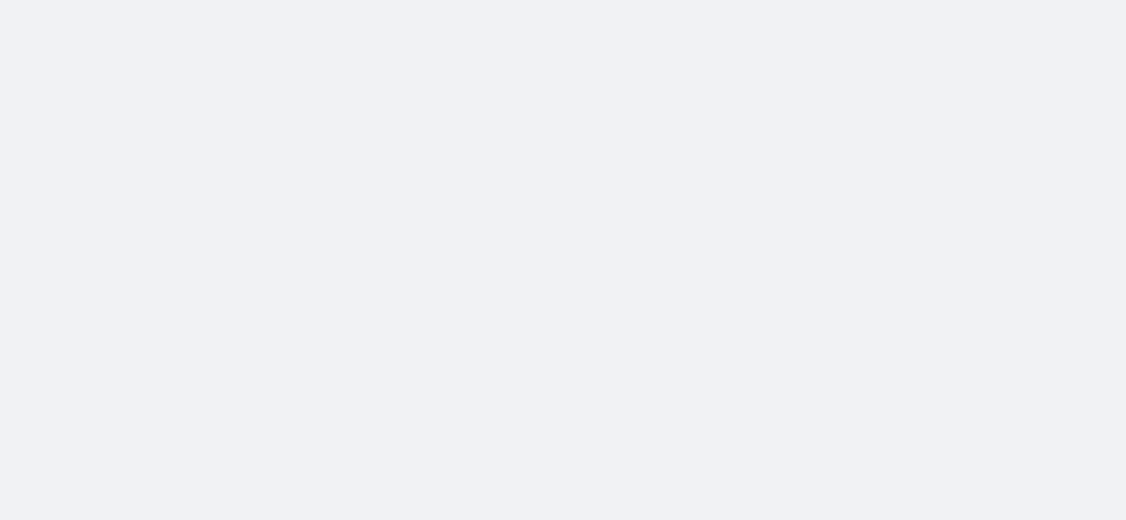 scroll, scrollTop: 0, scrollLeft: 0, axis: both 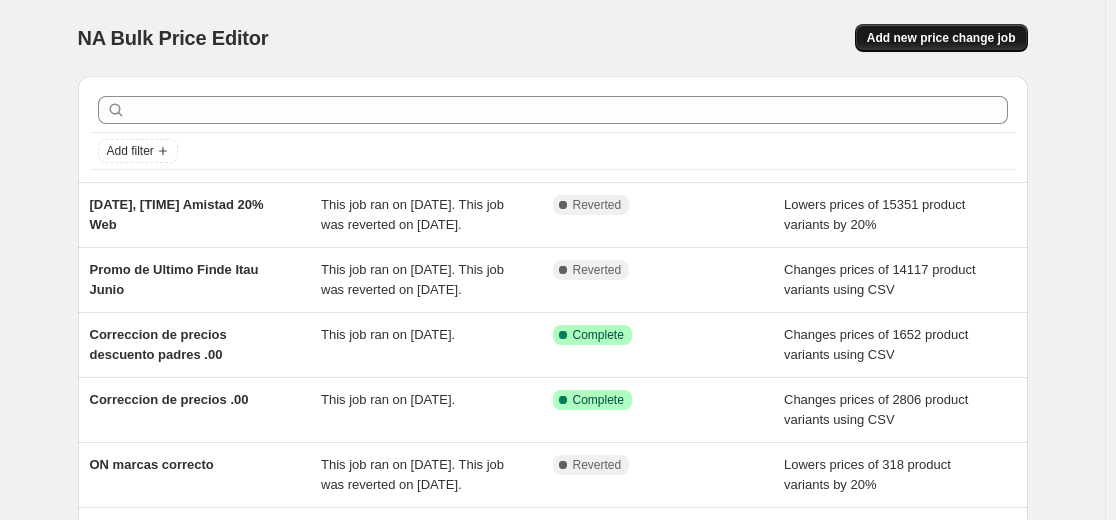 click on "Add new price change job" at bounding box center (941, 38) 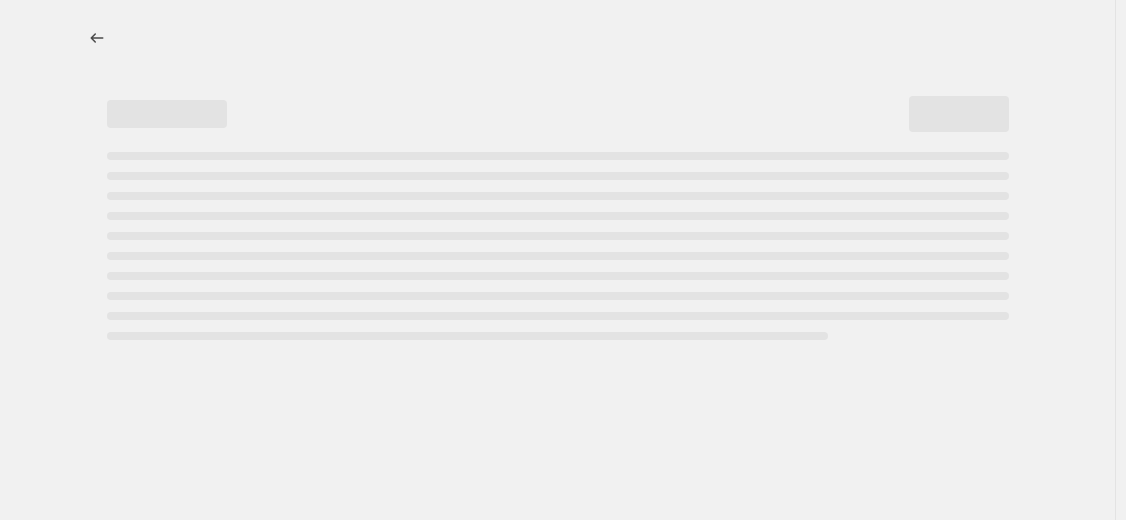 select on "percentage" 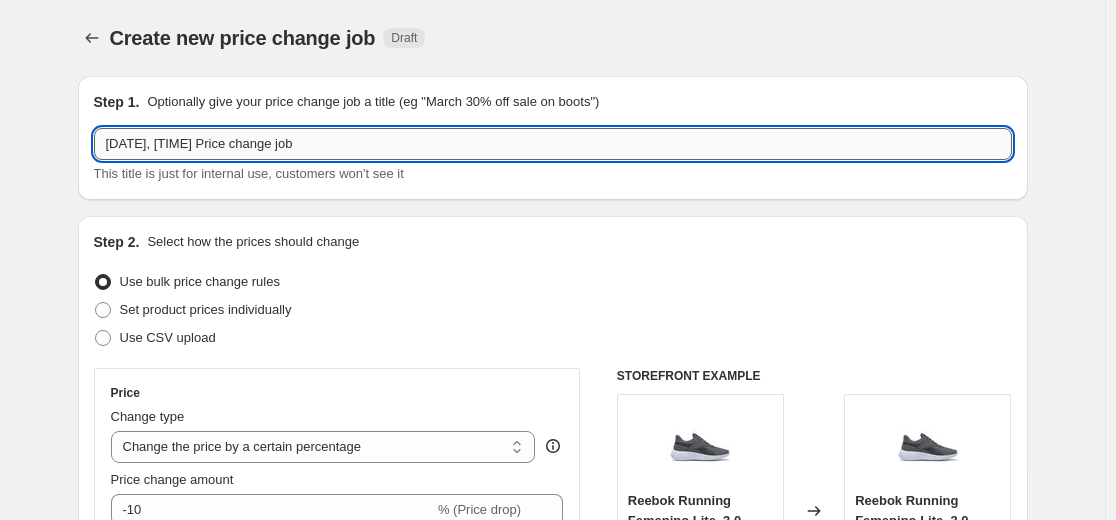 drag, startPoint x: 275, startPoint y: 140, endPoint x: 394, endPoint y: 142, distance: 119.01681 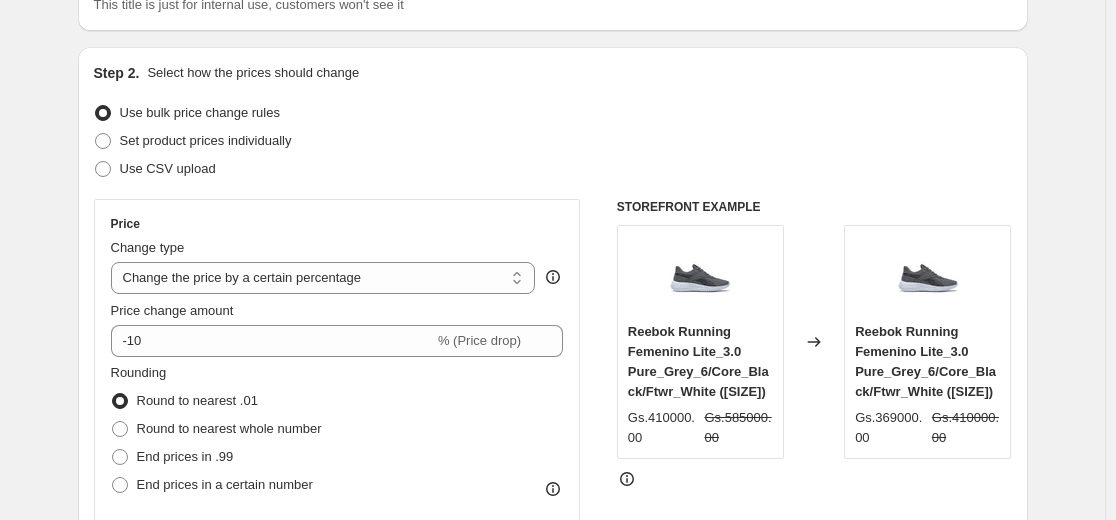scroll, scrollTop: 200, scrollLeft: 0, axis: vertical 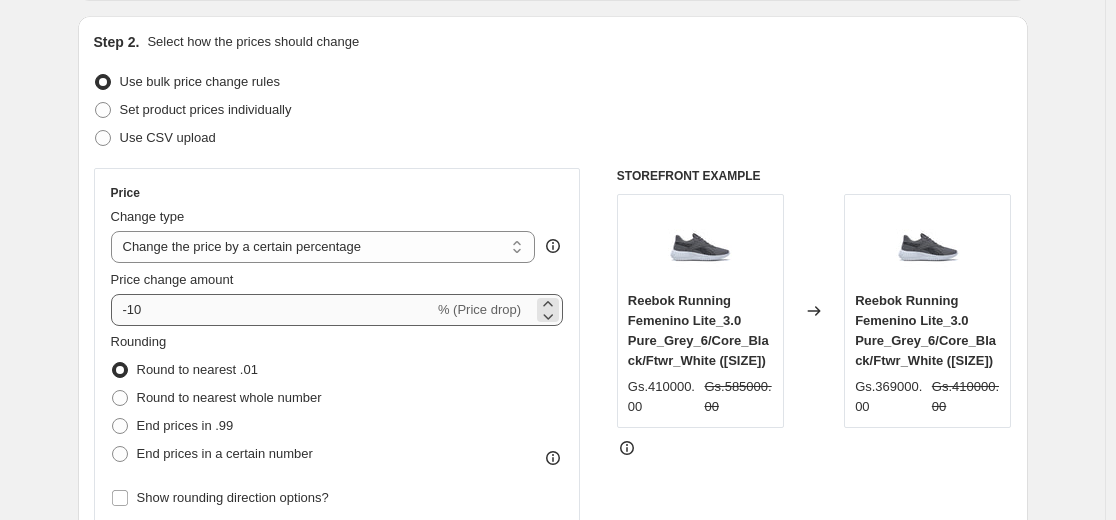 type on "8 ago. 2025, 9:25:09 a. m. Anticipo Call/Web - Niños" 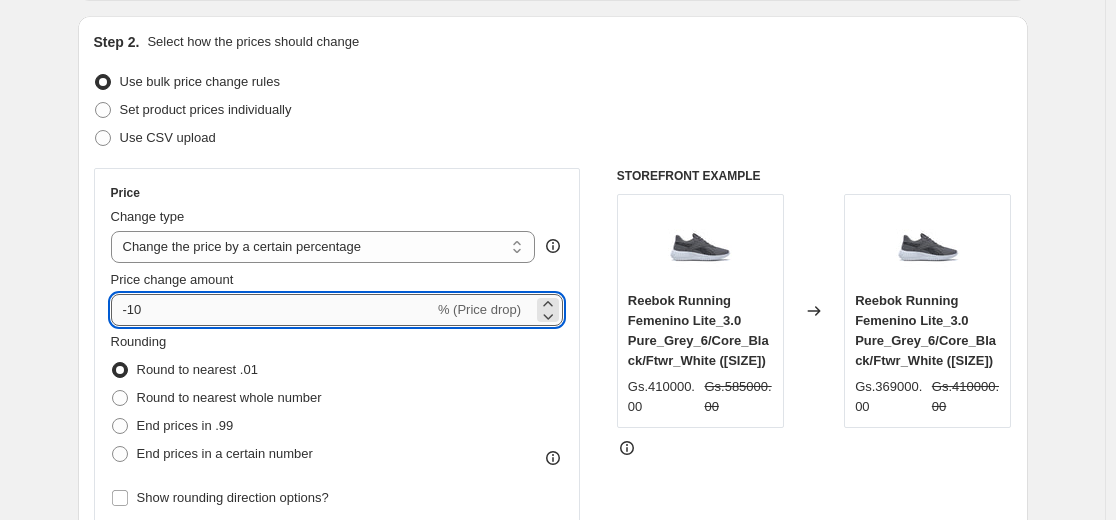 click on "-10" at bounding box center [272, 310] 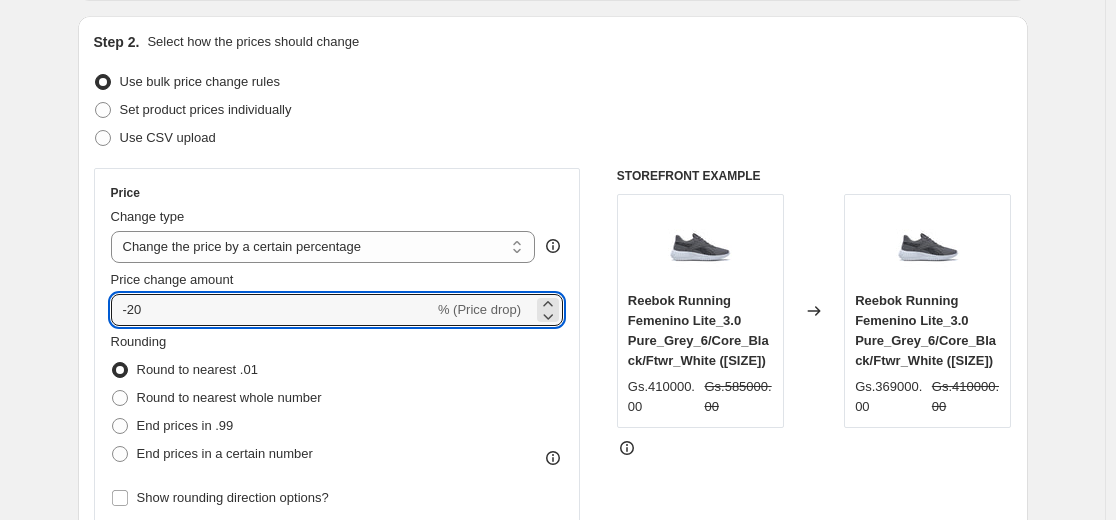 type on "-20" 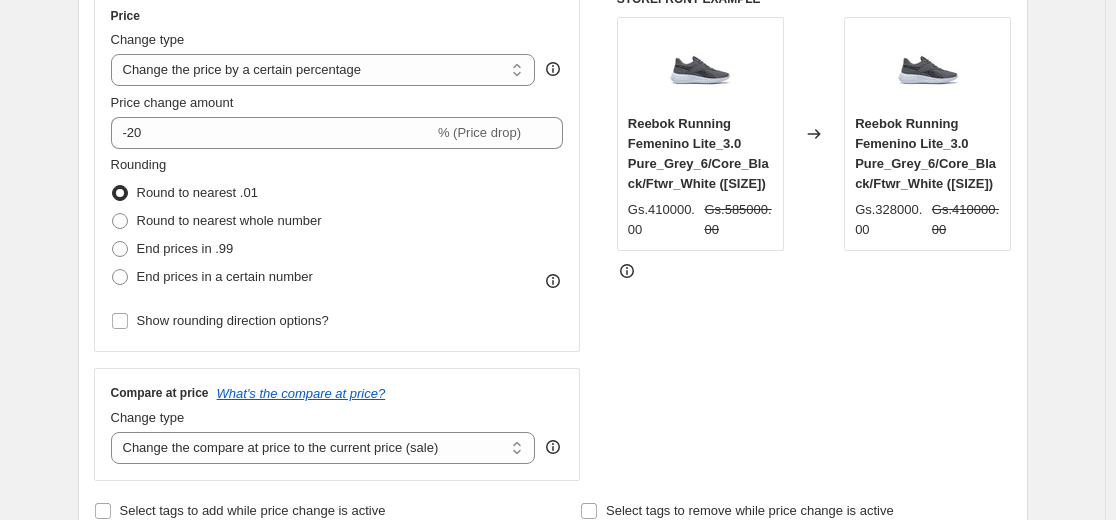 scroll, scrollTop: 400, scrollLeft: 0, axis: vertical 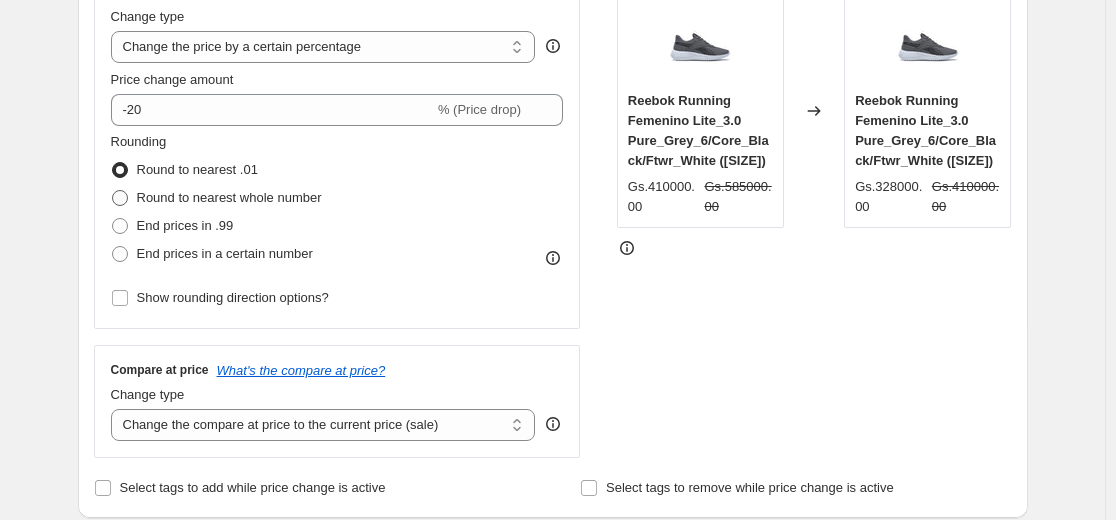click at bounding box center (120, 198) 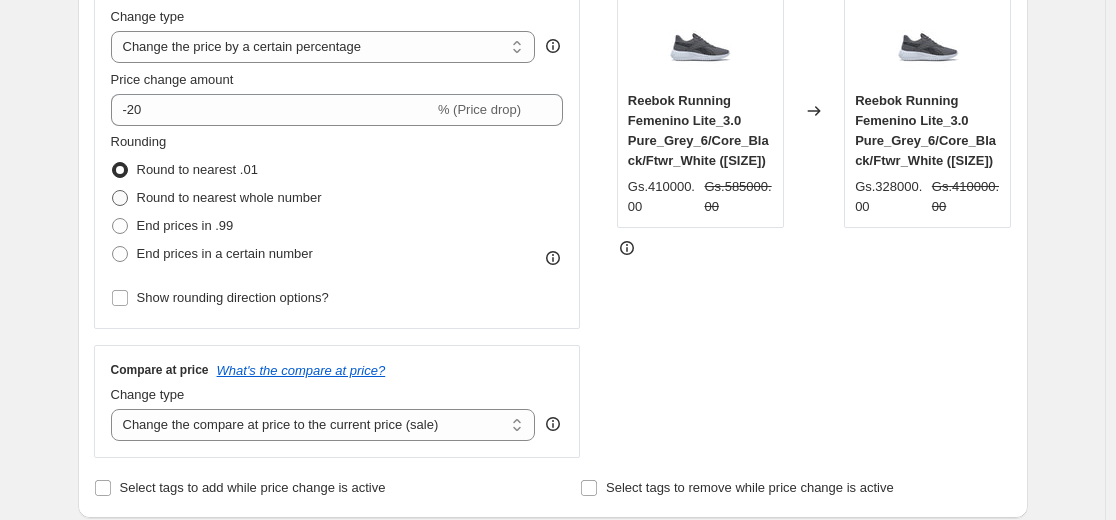 radio on "true" 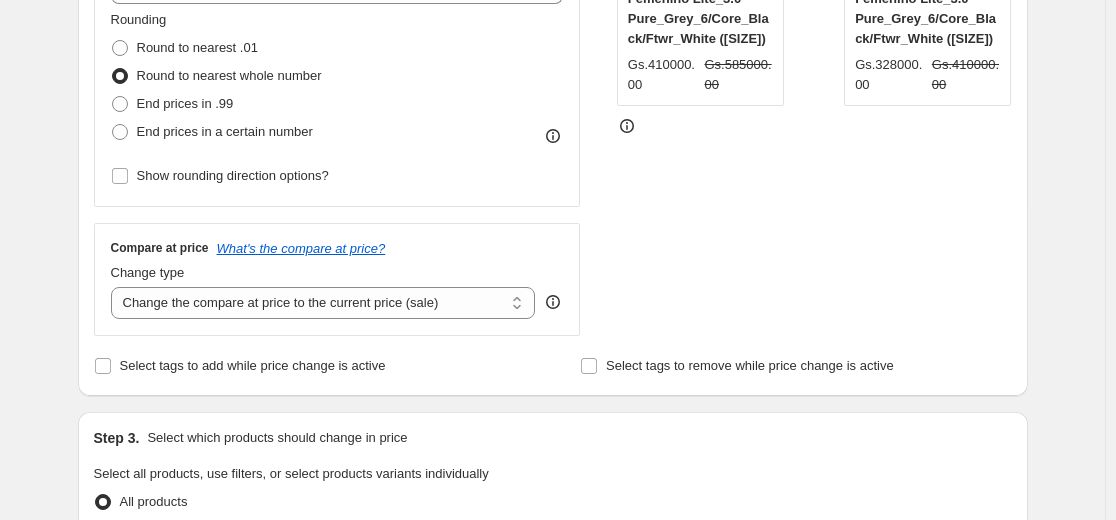 scroll, scrollTop: 500, scrollLeft: 0, axis: vertical 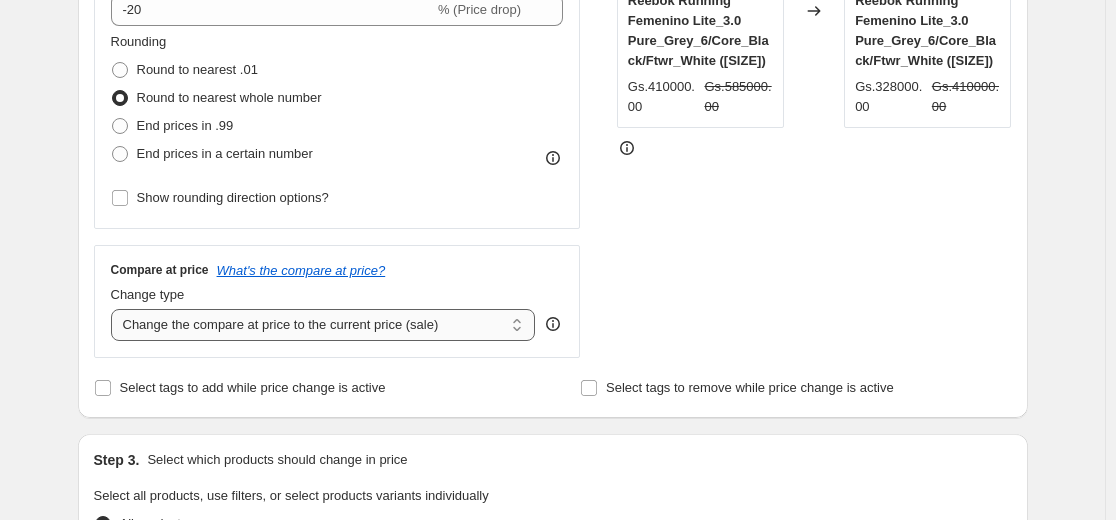 click on "Change the compare at price to the current price (sale) Change the compare at price to a certain amount Change the compare at price by a certain amount Change the compare at price by a certain percentage Change the compare at price by a certain amount relative to the actual price Change the compare at price by a certain percentage relative to the actual price Don't change the compare at price Remove the compare at price" at bounding box center (323, 325) 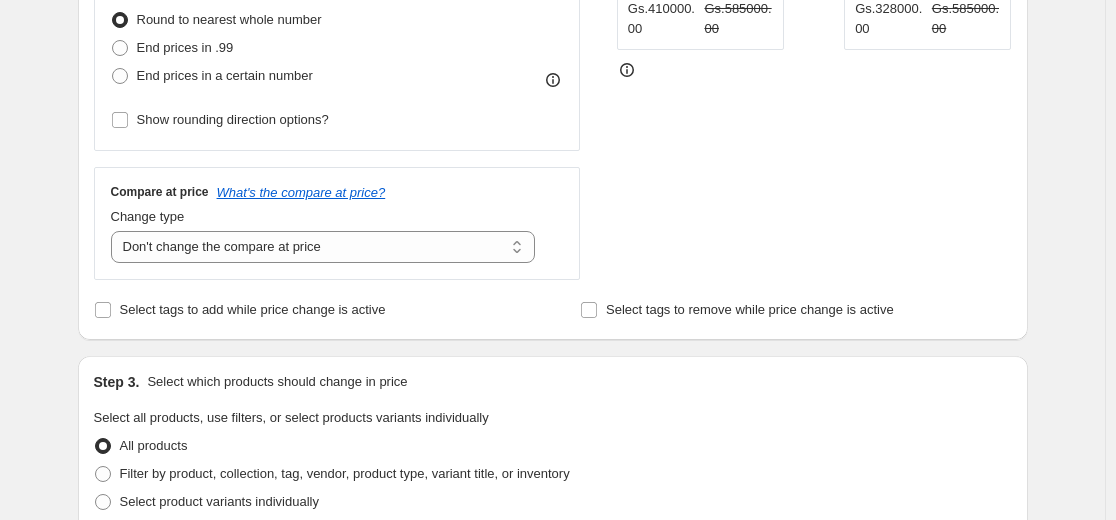 scroll, scrollTop: 600, scrollLeft: 0, axis: vertical 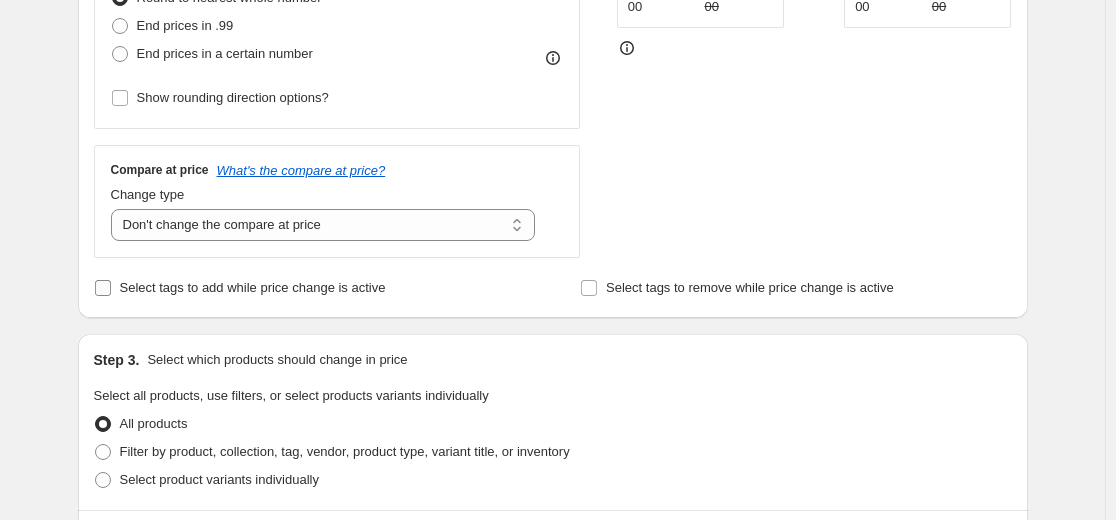 click on "Select tags to add while price change is active" at bounding box center [240, 288] 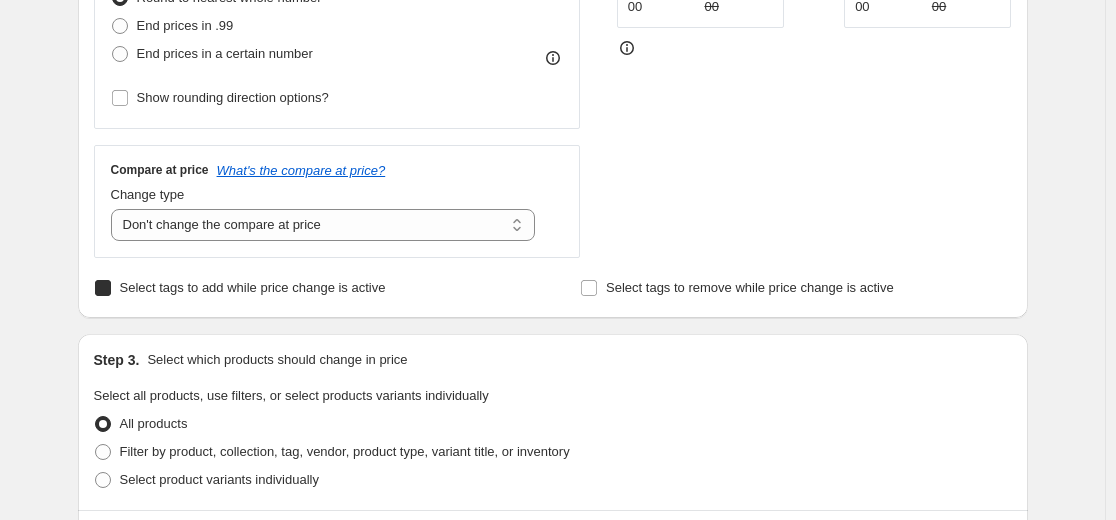 checkbox on "true" 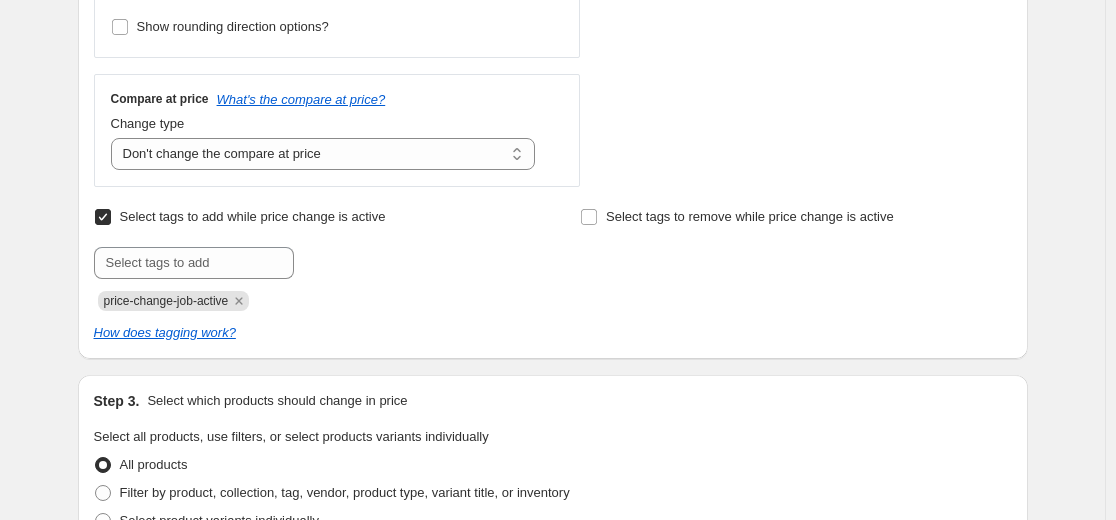 scroll, scrollTop: 700, scrollLeft: 0, axis: vertical 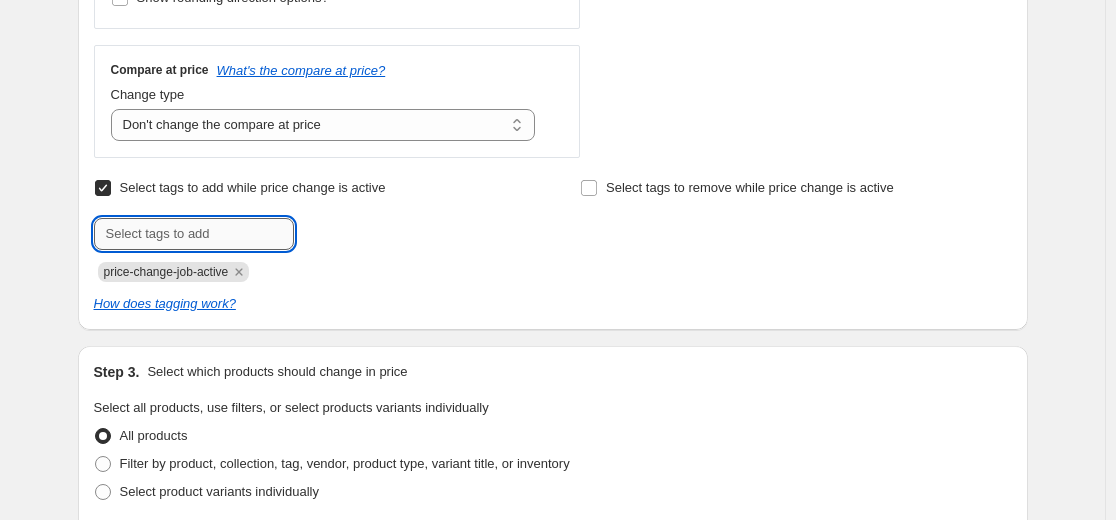 click at bounding box center [194, 234] 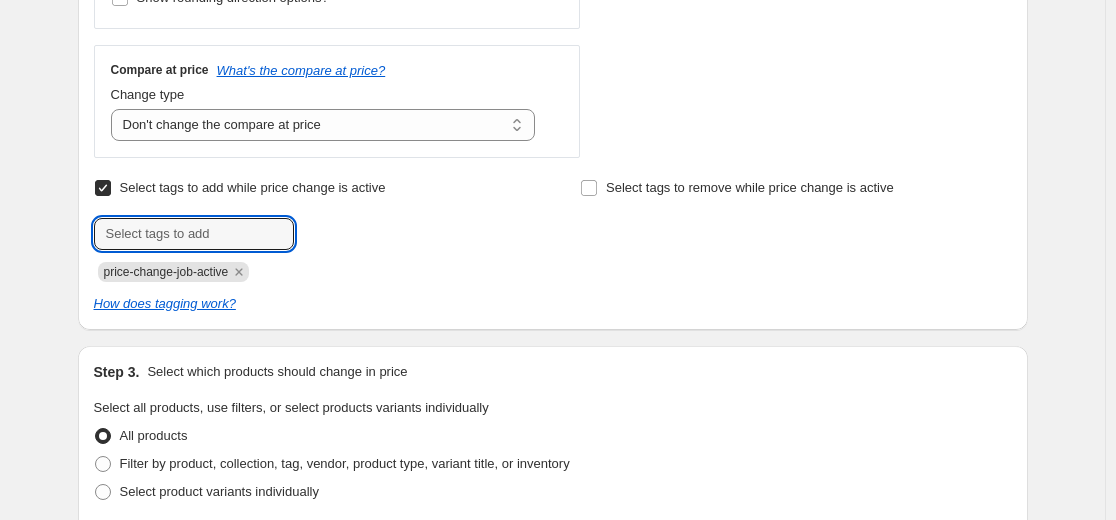 type on "producto en promocion shopify" 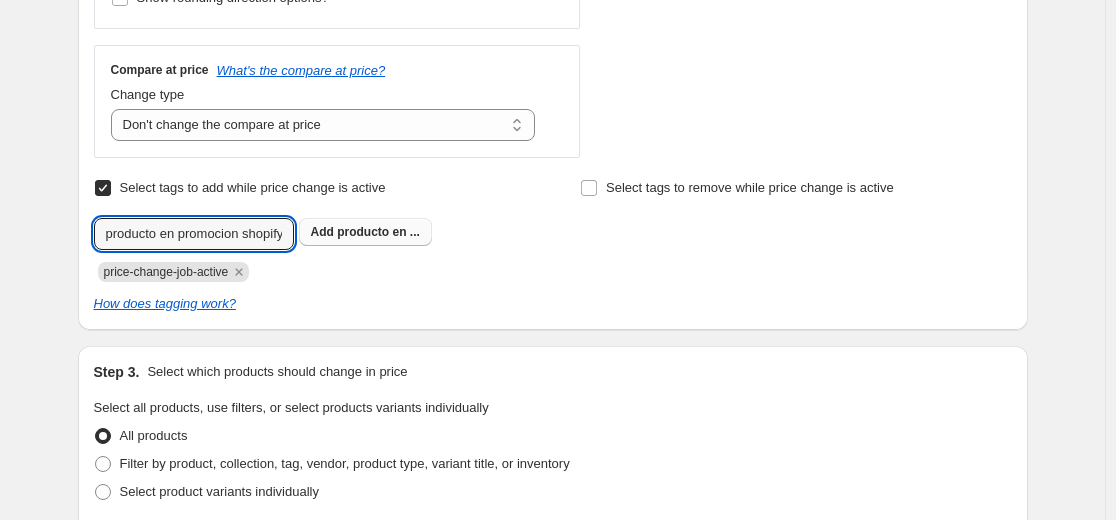 click on "Add" at bounding box center [322, 232] 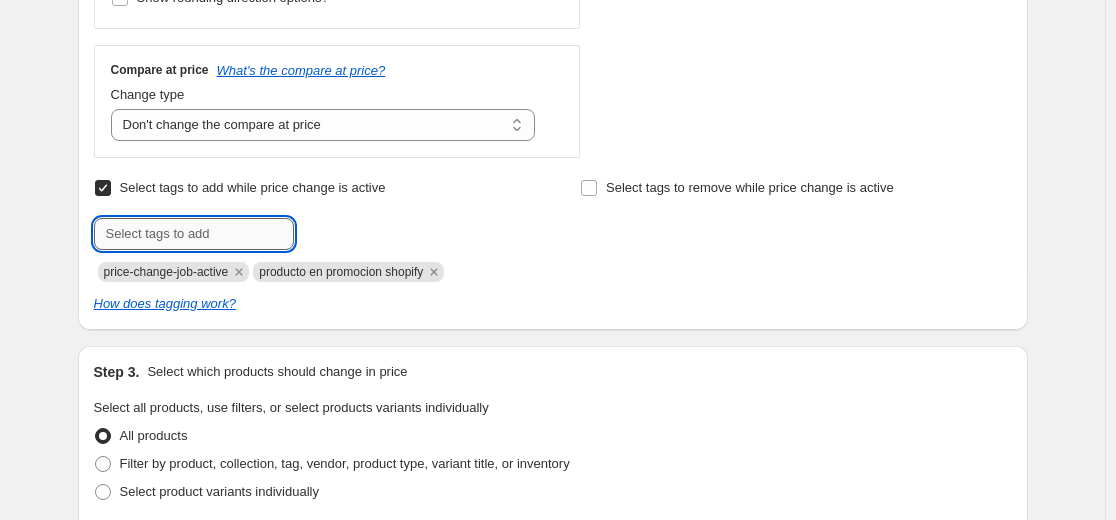click at bounding box center [194, 234] 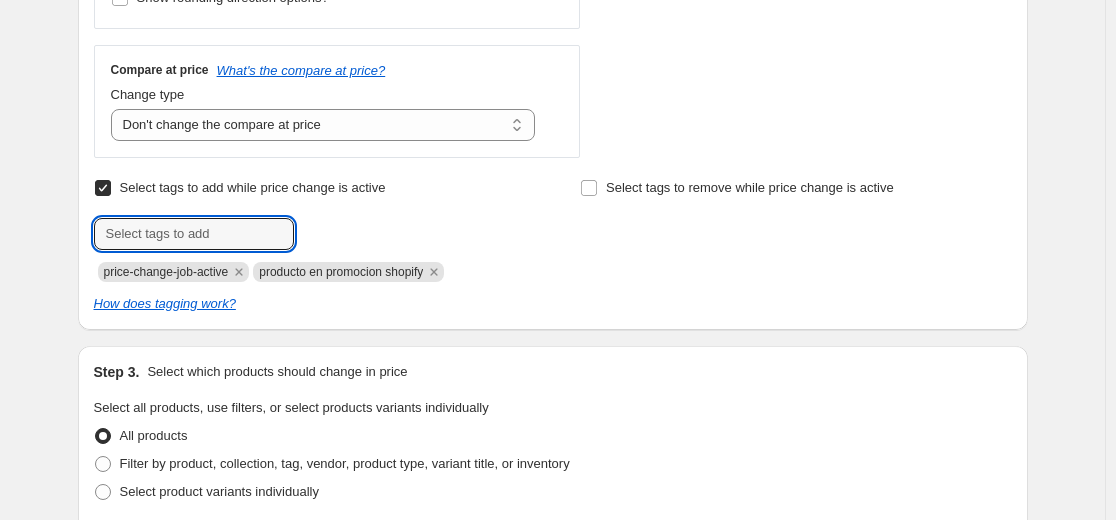 type on "productos en promocion shopify" 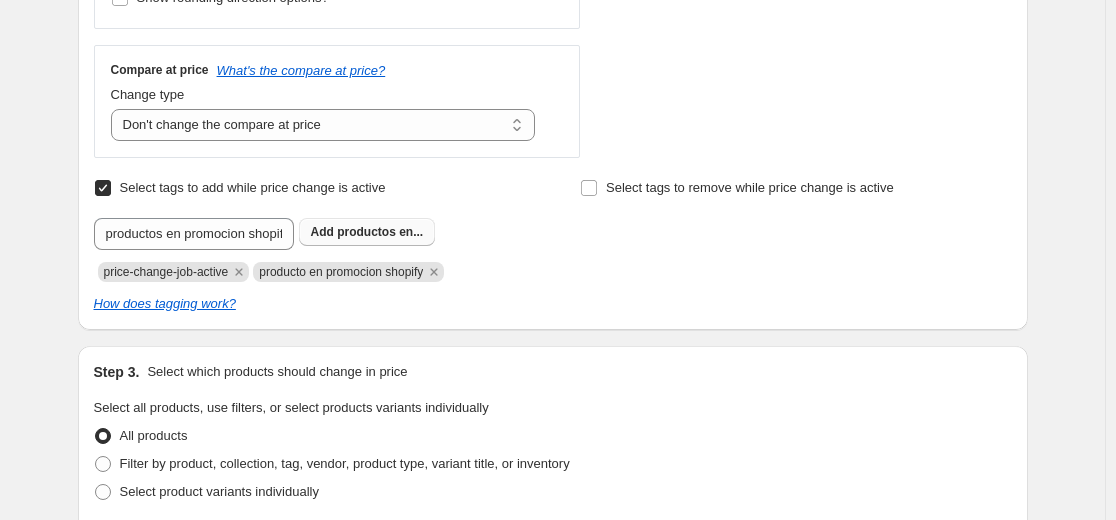 click on "productos en..." at bounding box center (380, 232) 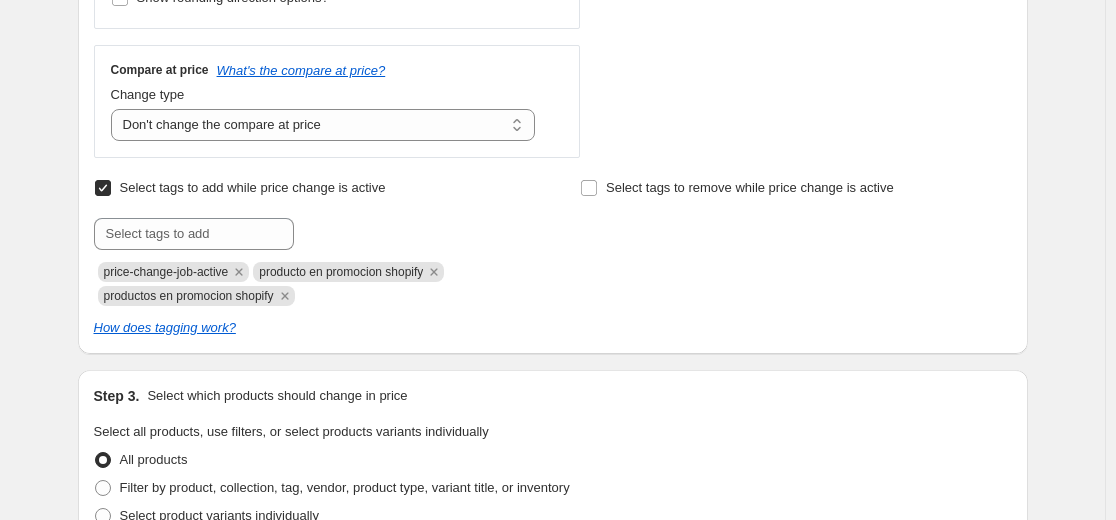 click on "Create new price change job. This page is ready Create new price change job Draft Step 1. Optionally give your price change job a title (eg "March 30% off sale on boots") 8 ago. 2025, 9:25:09 a. m. Anticipo Call/Web - Niños This title is just for internal use, customers won't see it Step 2. Select how the prices should change Use bulk price change rules Set product prices individually Use CSV upload Price Change type Change the price to a certain amount Change the price by a certain amount Change the price by a certain percentage Change the price to the current compare at price (price before sale) Change the price by a certain amount relative to the compare at price Change the price by a certain percentage relative to the compare at price Don't change the price Change the price by a certain percentage relative to the cost per item Change price to certain cost margin Change the price by a certain percentage Price change amount -20 % (Price drop) Rounding Round to nearest .01 Round to nearest whole number" at bounding box center (553, 393) 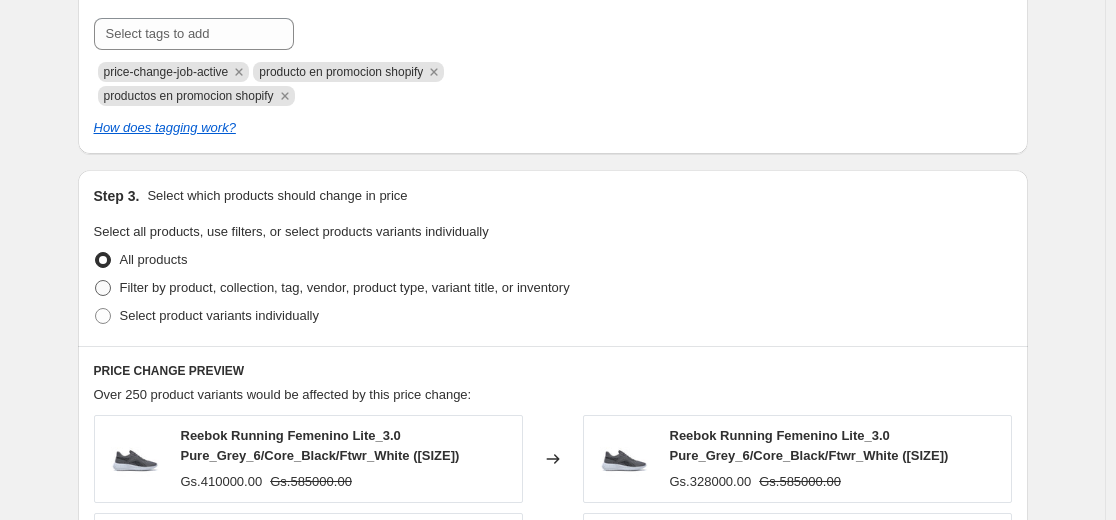 scroll, scrollTop: 1000, scrollLeft: 0, axis: vertical 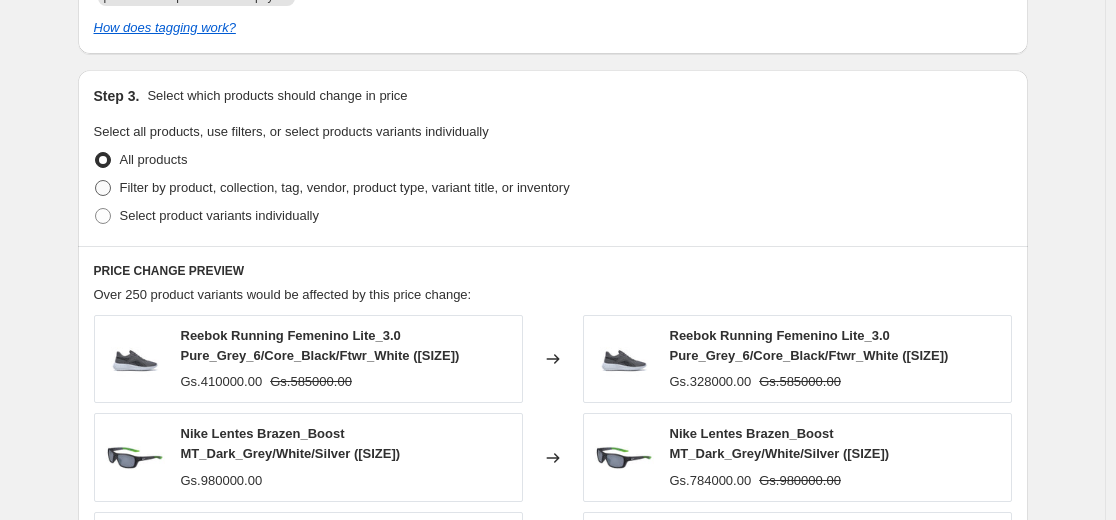 click on "Filter by product, collection, tag, vendor, product type, variant title, or inventory" at bounding box center (345, 187) 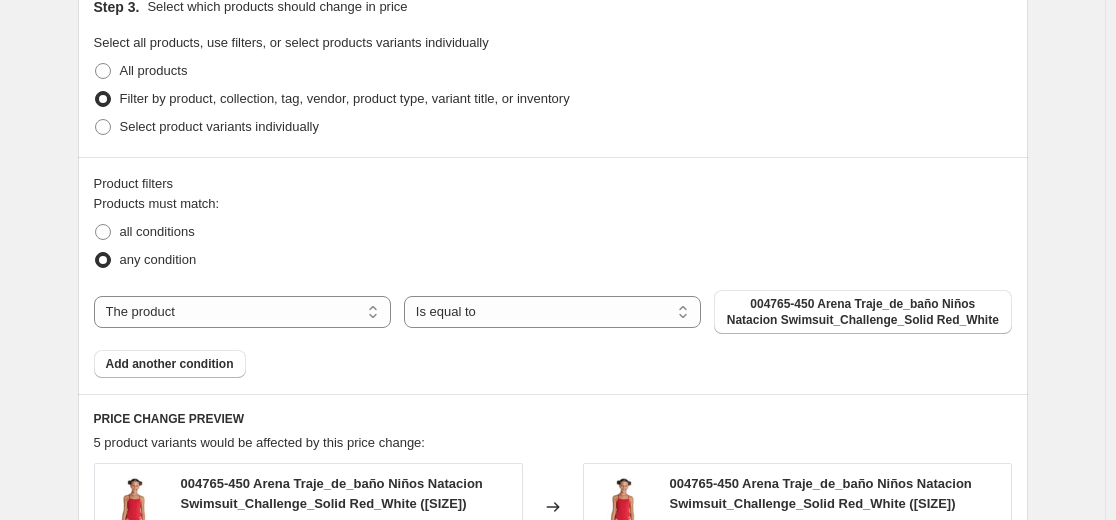 scroll, scrollTop: 1200, scrollLeft: 0, axis: vertical 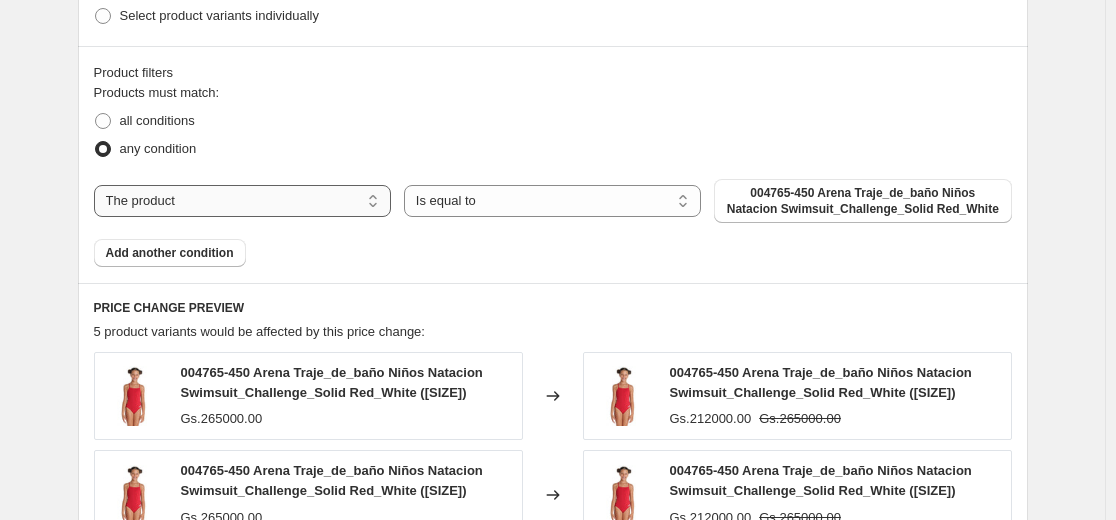 click on "The product The product's collection The product's tag The product's vendor The product's type The product's status The variant's title Inventory quantity" at bounding box center [242, 201] 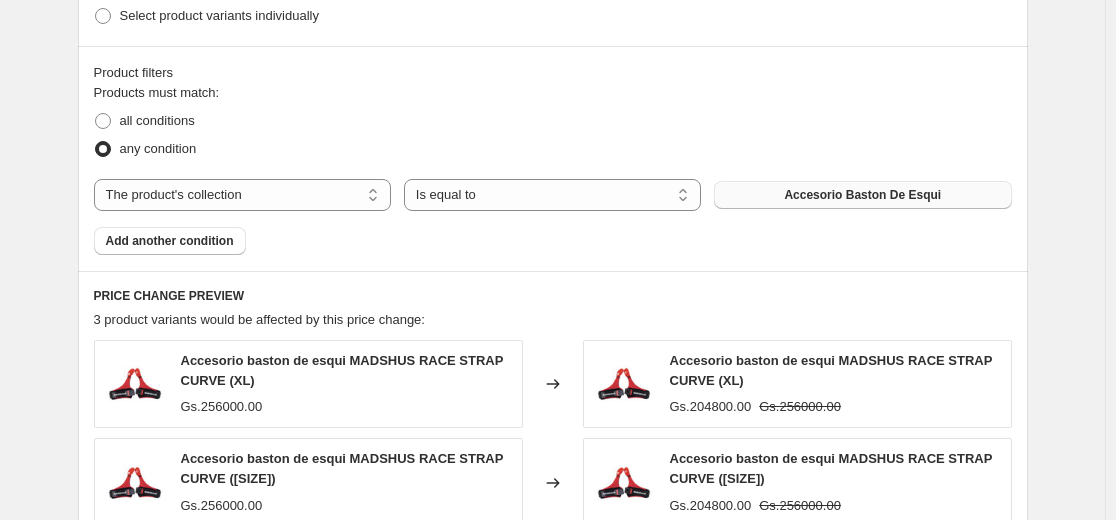 click on "Accesorio Baston De Esqui" at bounding box center (862, 195) 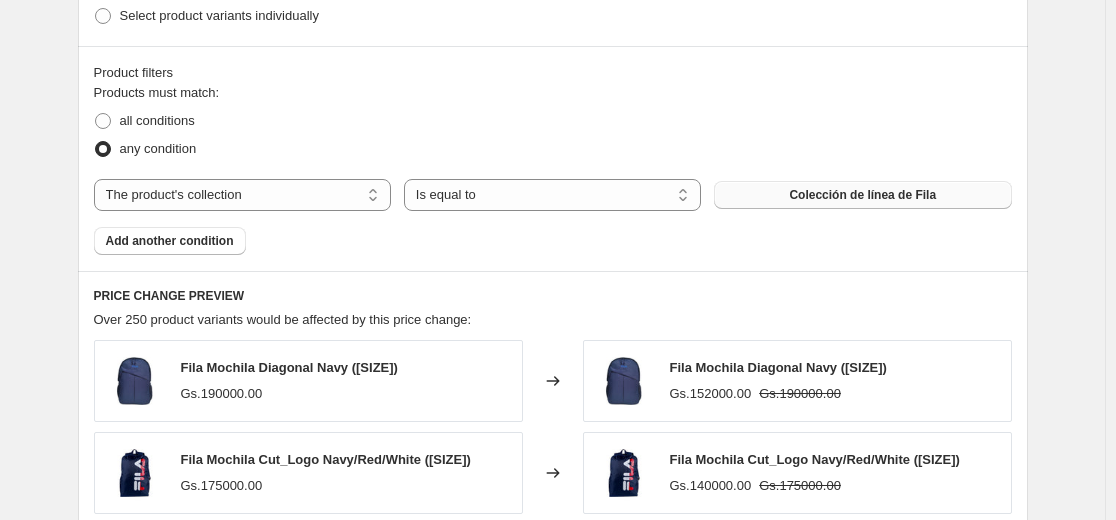 click on "Colección de línea de Fila" at bounding box center [862, 195] 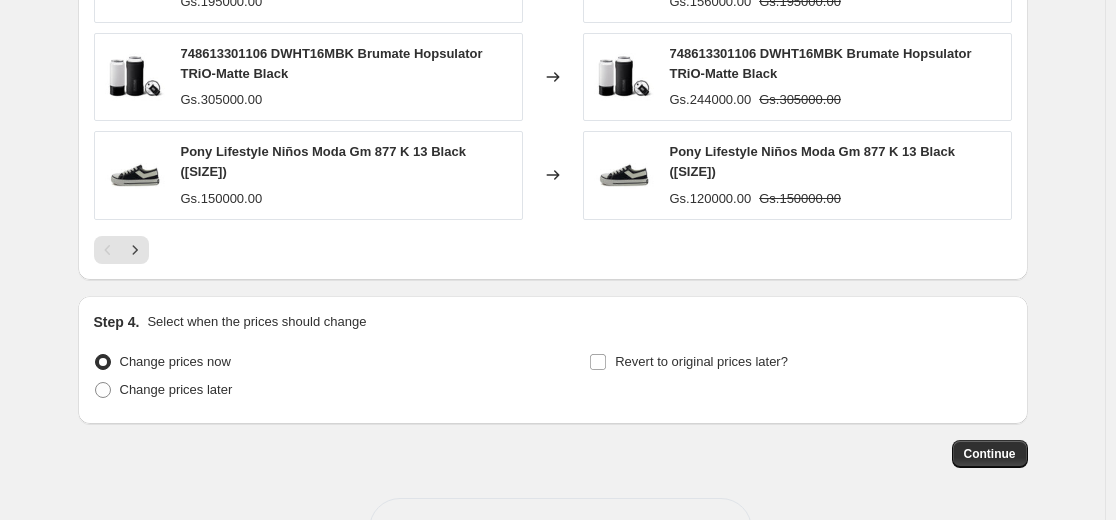 scroll, scrollTop: 1859, scrollLeft: 0, axis: vertical 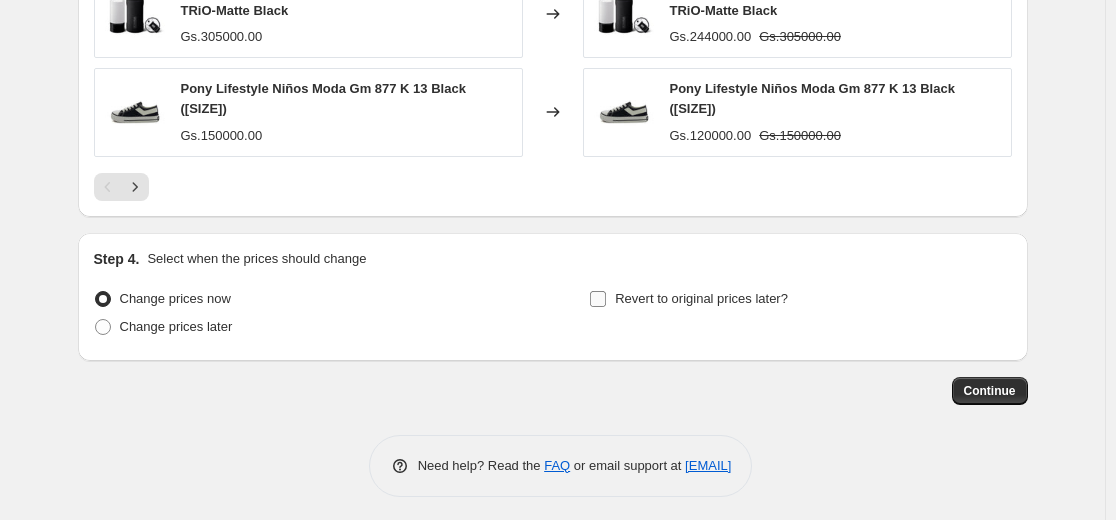 click on "Revert to original prices later?" at bounding box center [688, 299] 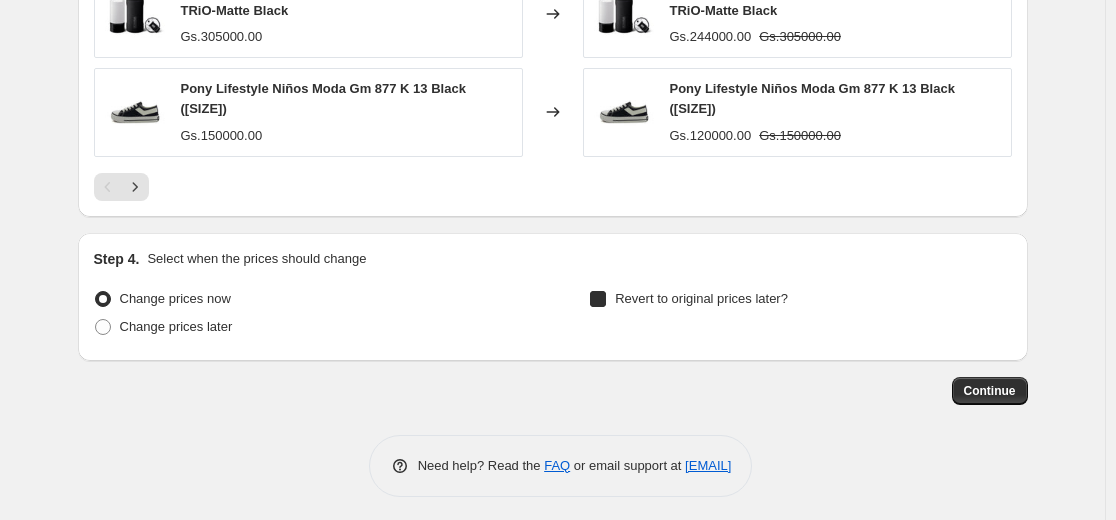 checkbox on "true" 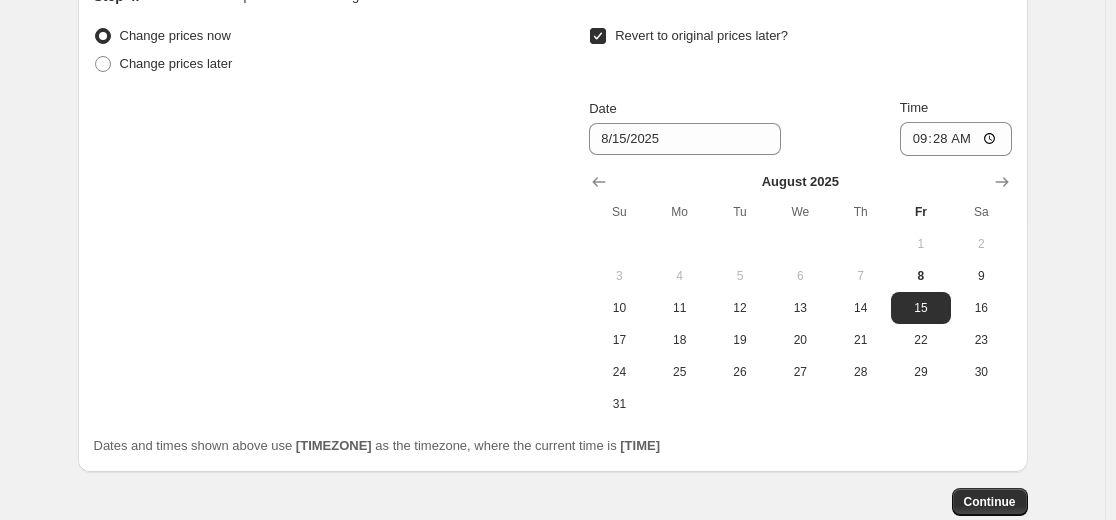 scroll, scrollTop: 2159, scrollLeft: 0, axis: vertical 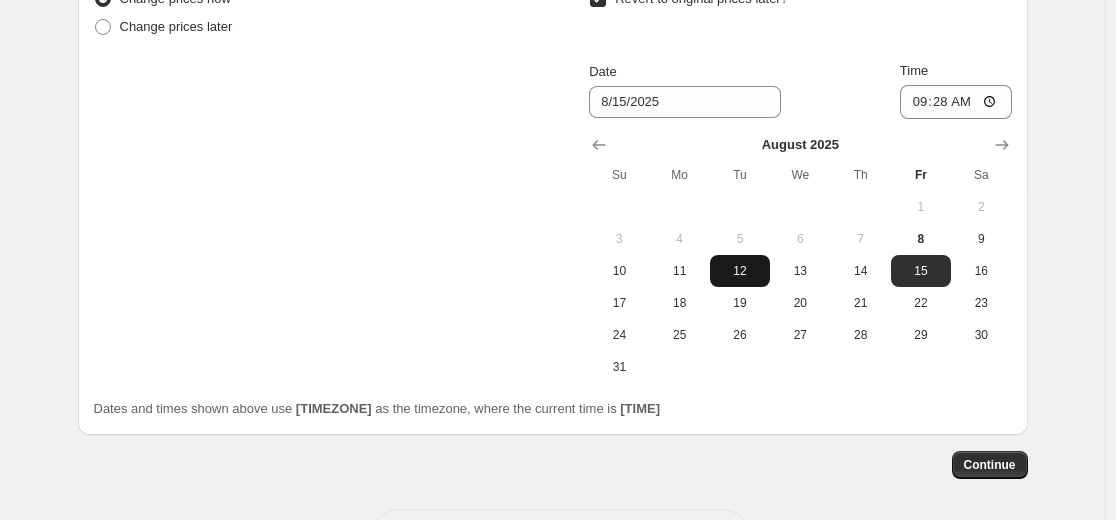 click on "12" at bounding box center (740, 271) 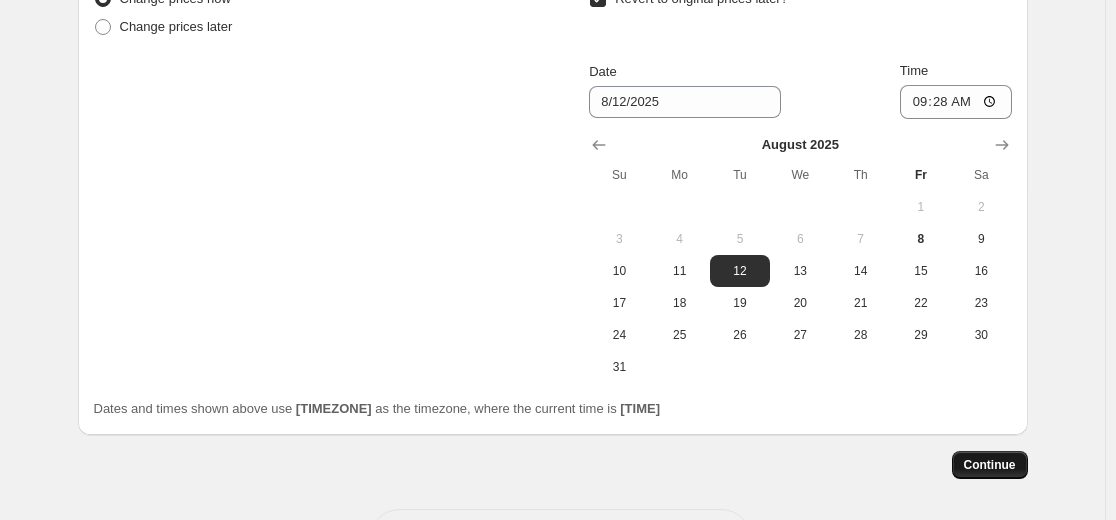 click on "Continue" at bounding box center (990, 465) 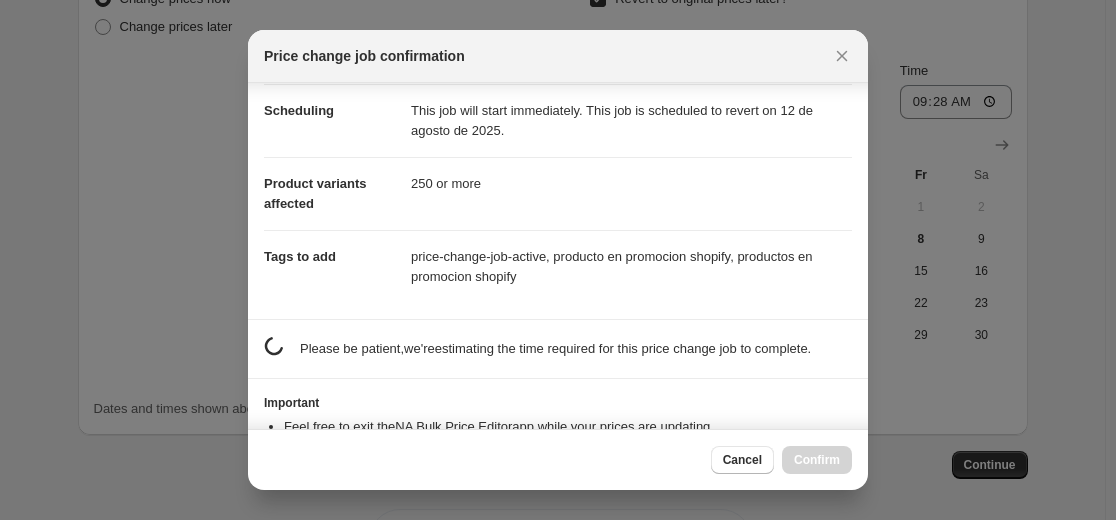 scroll, scrollTop: 250, scrollLeft: 0, axis: vertical 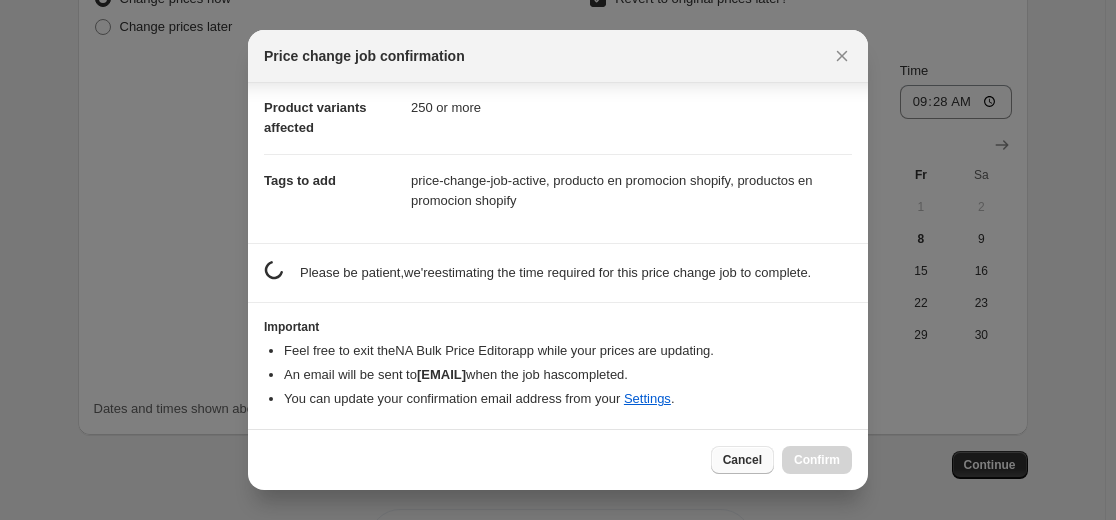 click on "Cancel" at bounding box center (742, 460) 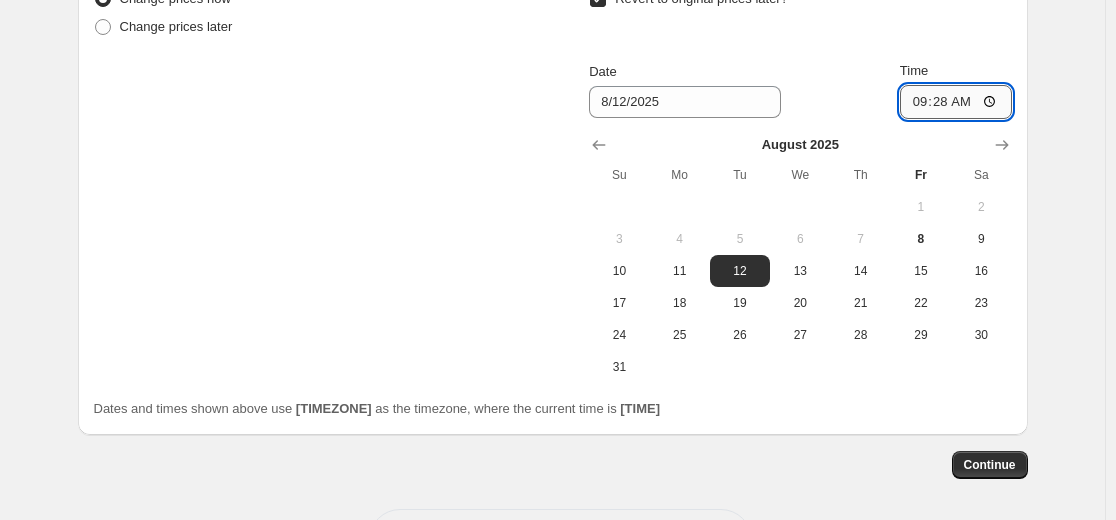 click on "09:28" at bounding box center [956, 102] 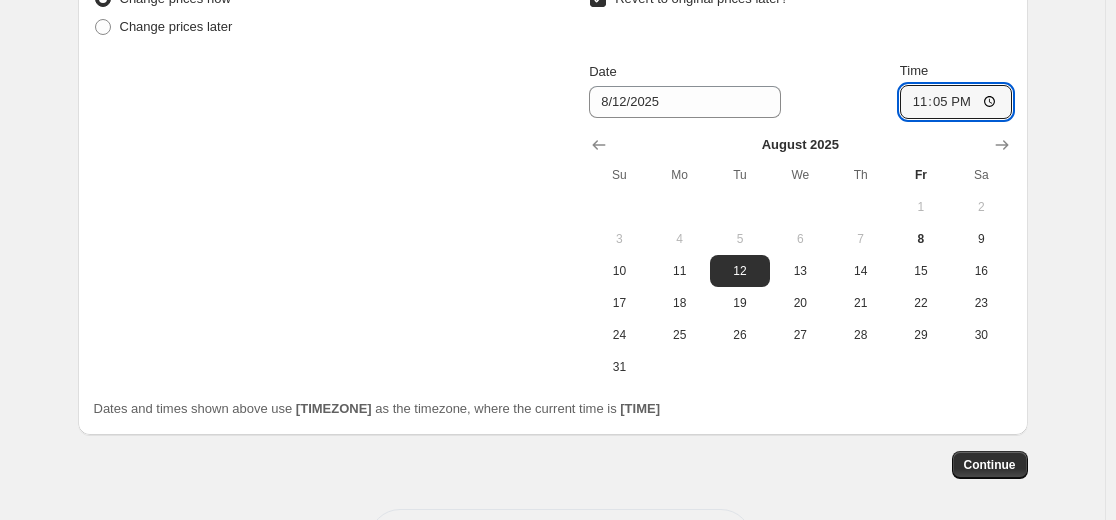 type on "23:59" 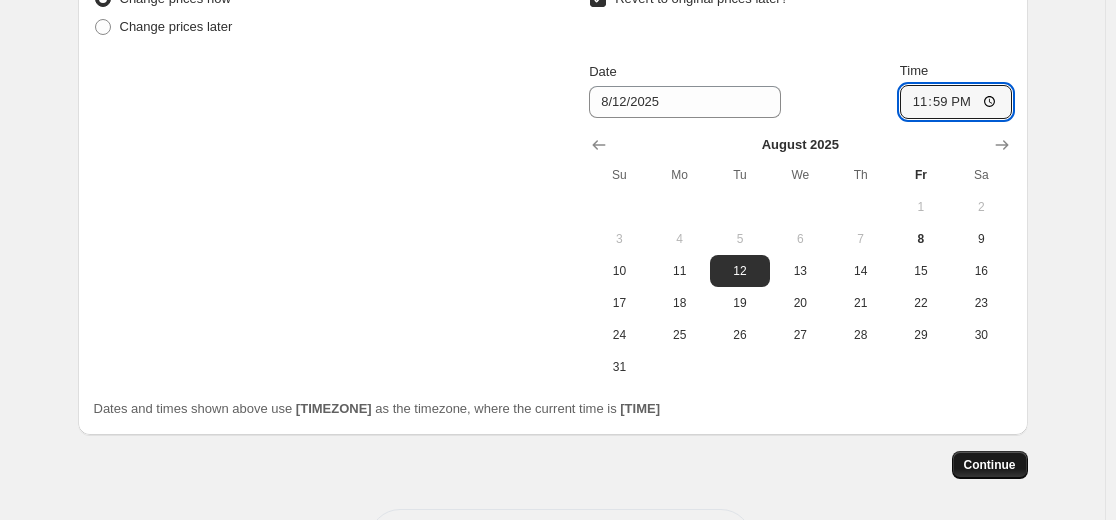 click on "Continue" at bounding box center [990, 465] 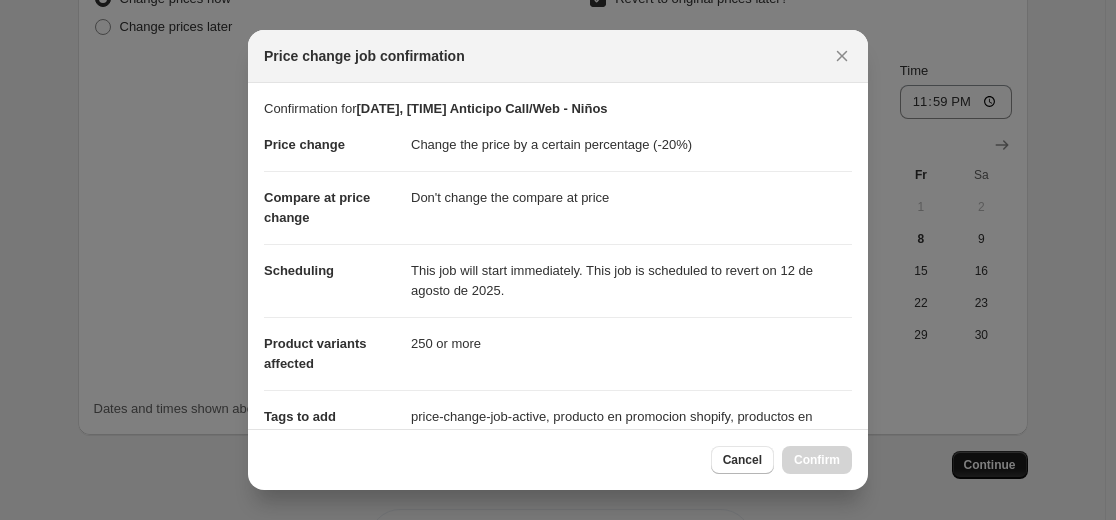 scroll, scrollTop: 0, scrollLeft: 0, axis: both 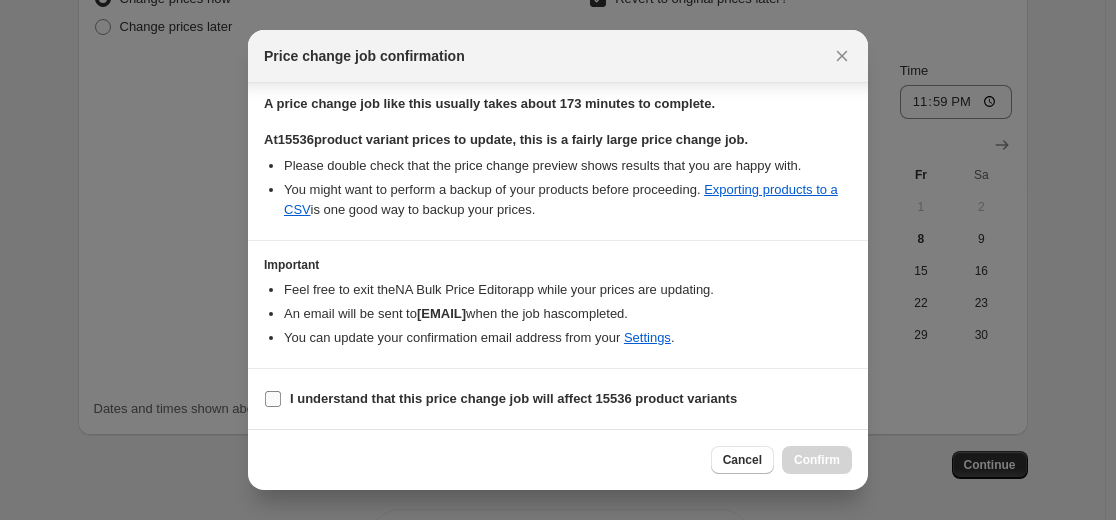 click on "I understand that this price change job will affect 15536 product variants" at bounding box center [273, 399] 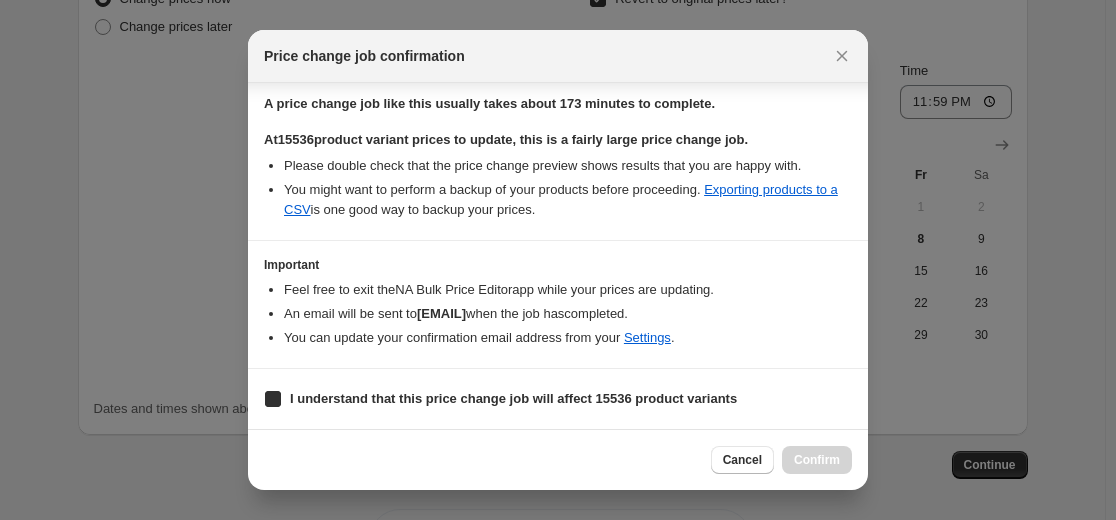 checkbox on "true" 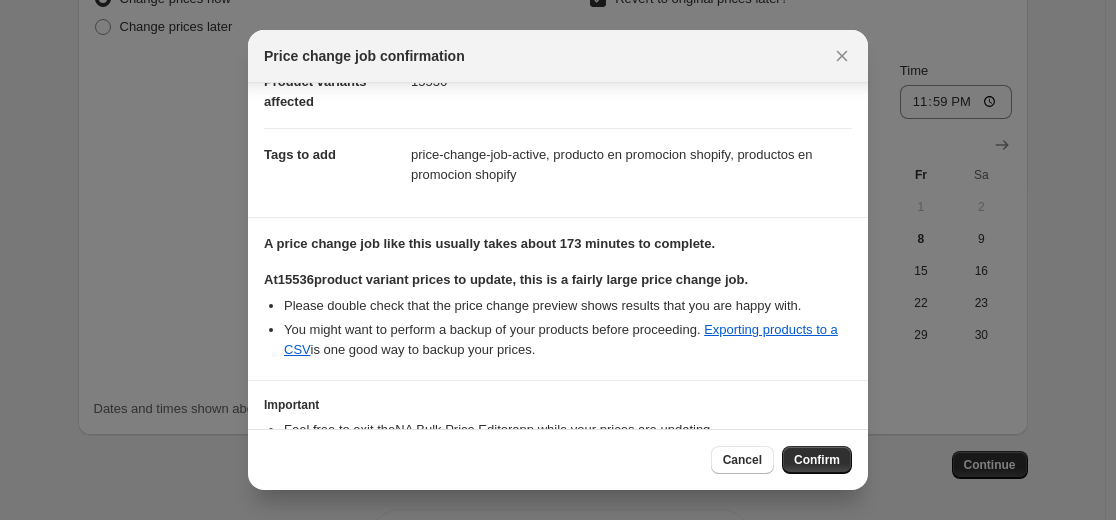scroll, scrollTop: 422, scrollLeft: 0, axis: vertical 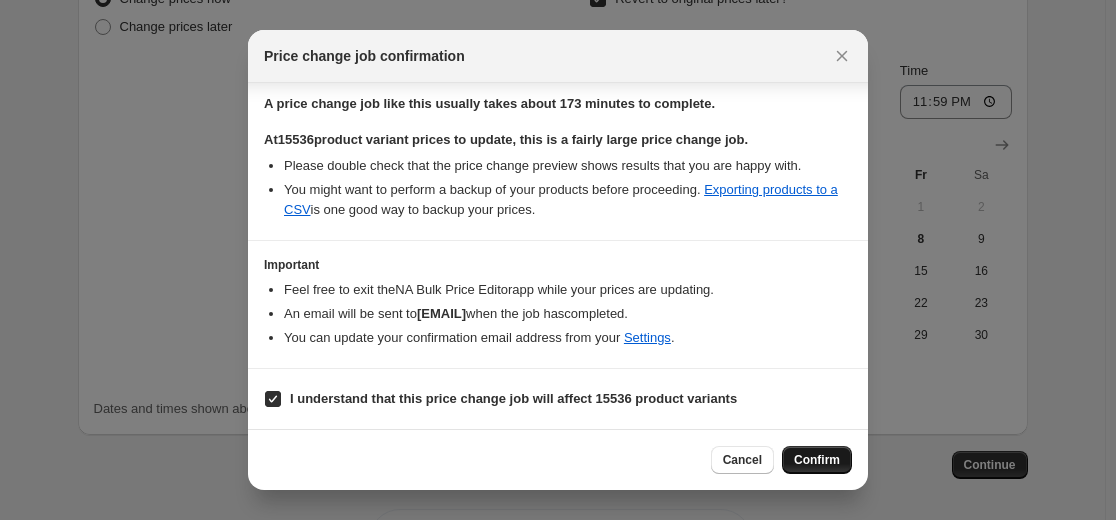 click on "Confirm" at bounding box center [817, 460] 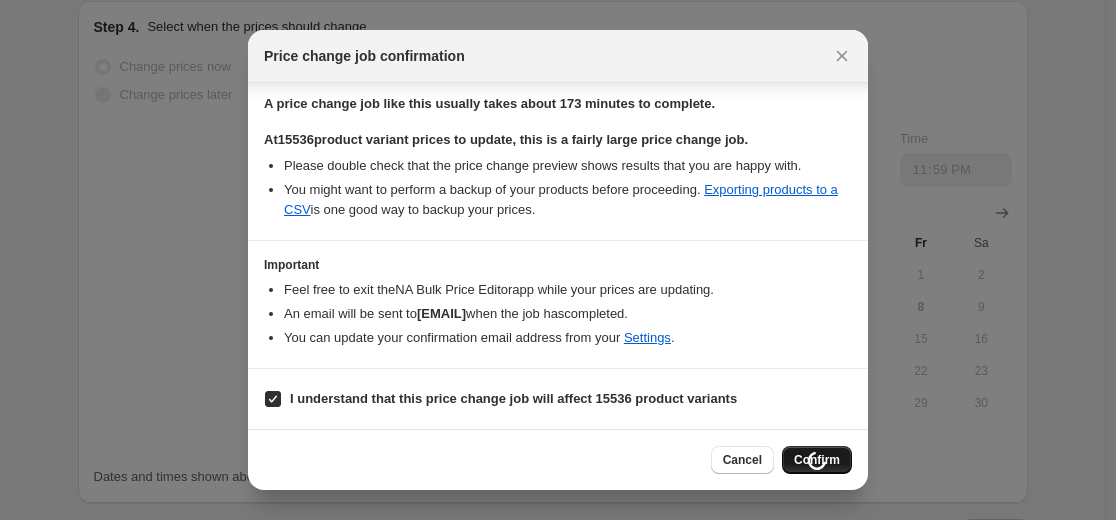 scroll, scrollTop: 2227, scrollLeft: 0, axis: vertical 